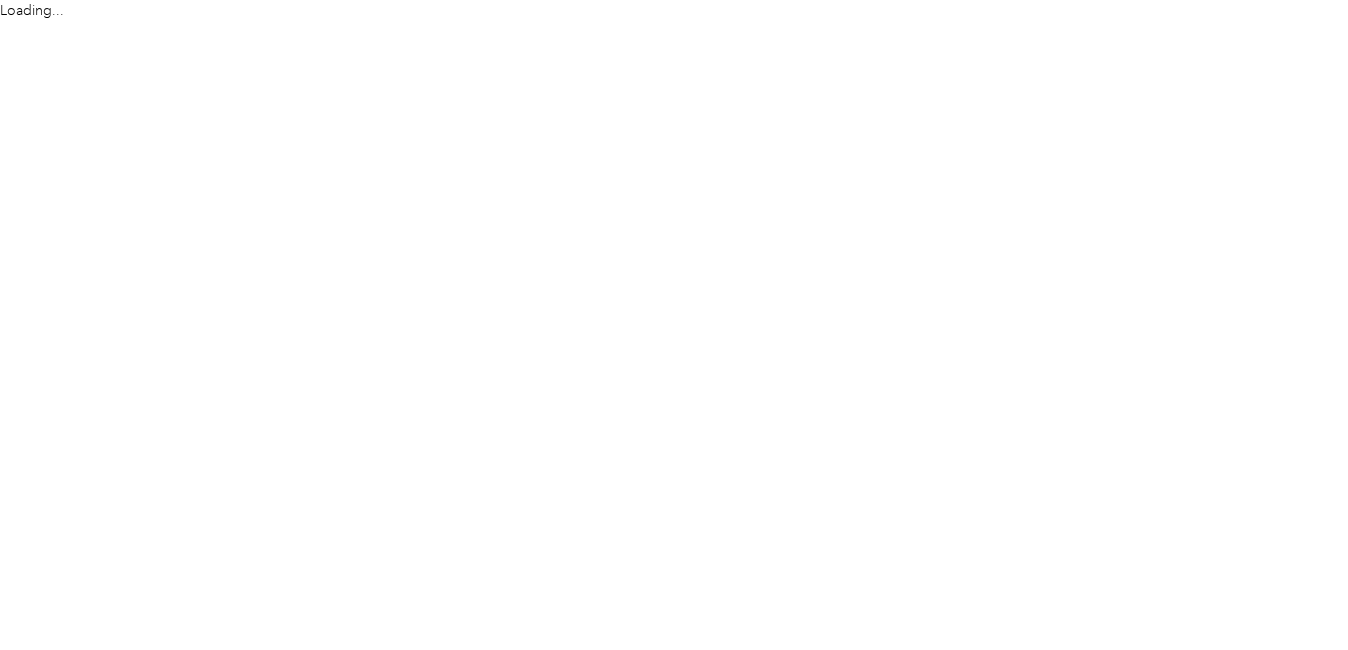 scroll, scrollTop: 0, scrollLeft: 0, axis: both 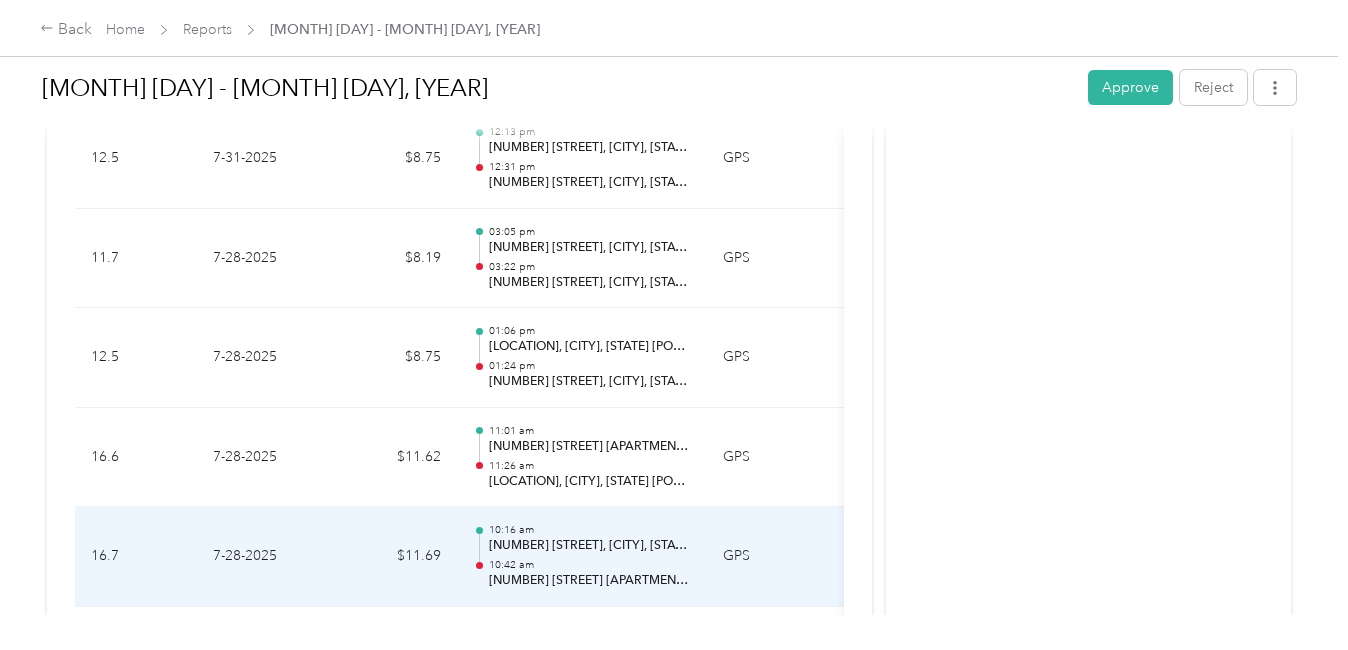 click on "10:42 am" at bounding box center [590, 565] 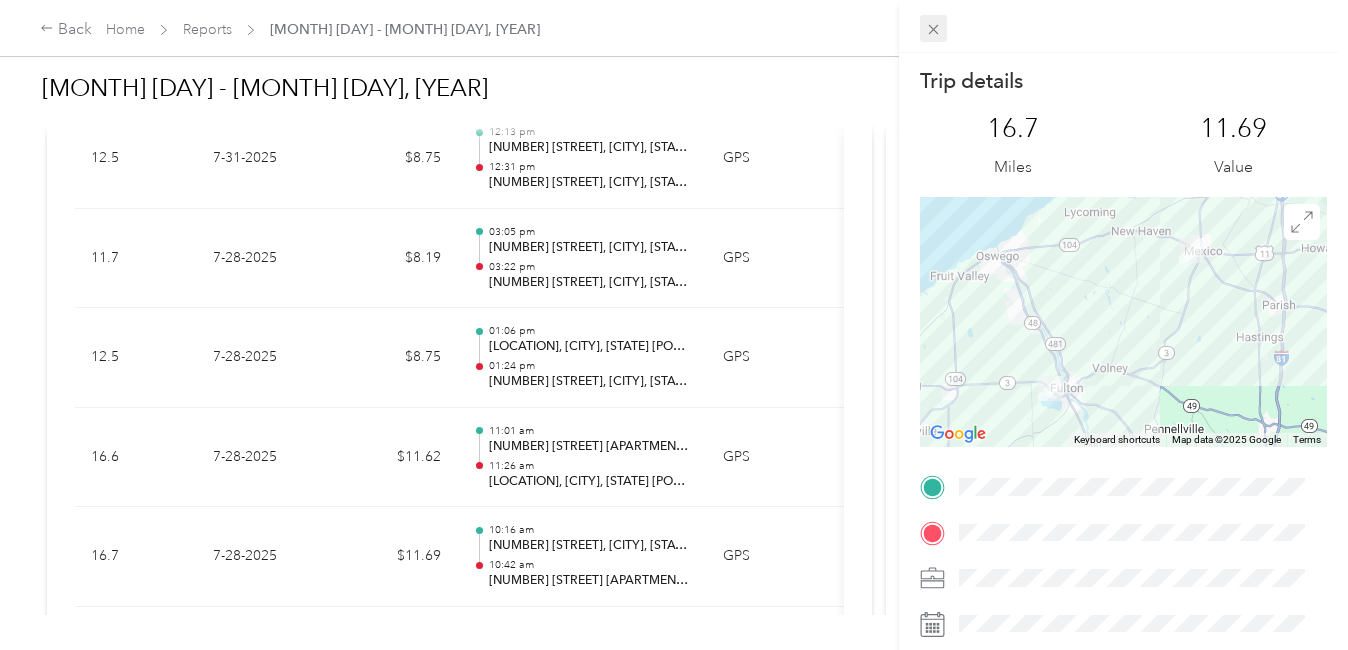 click 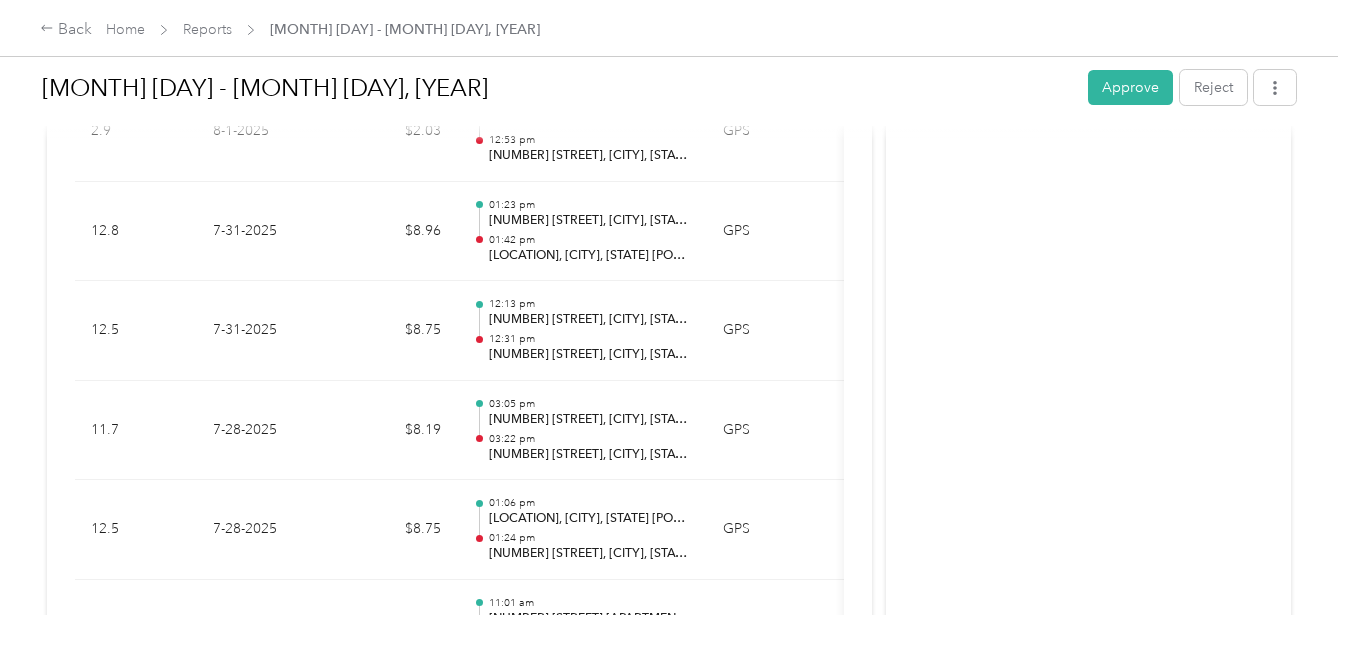 scroll, scrollTop: 738, scrollLeft: 0, axis: vertical 